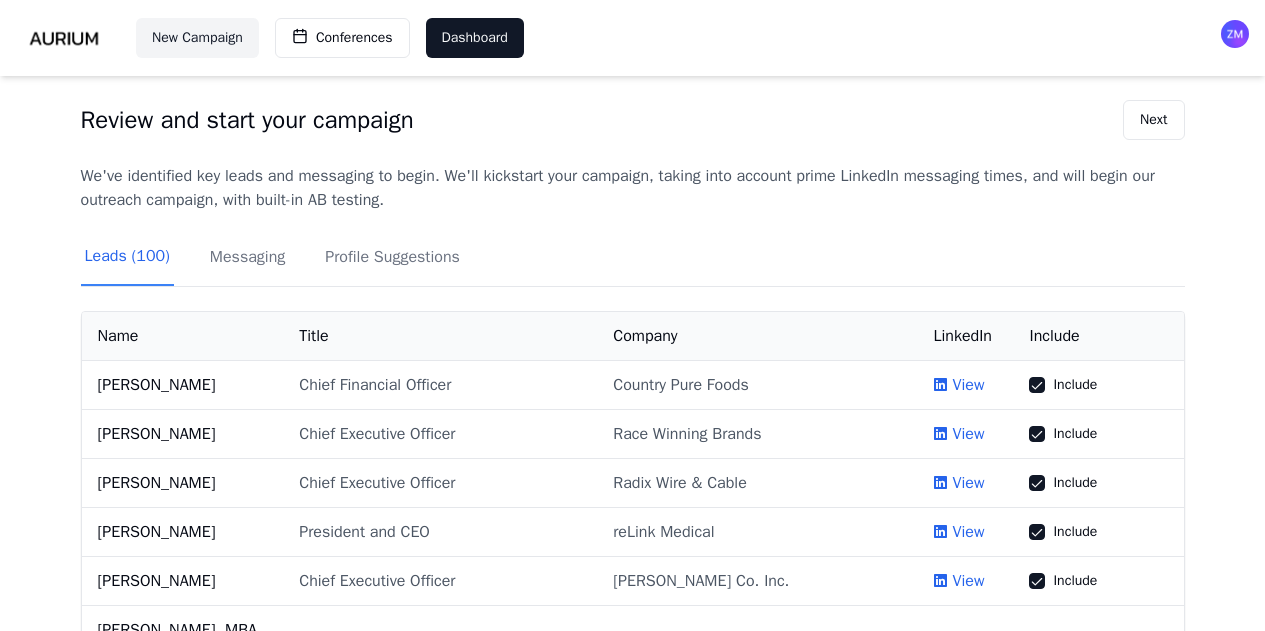 scroll, scrollTop: 200, scrollLeft: 0, axis: vertical 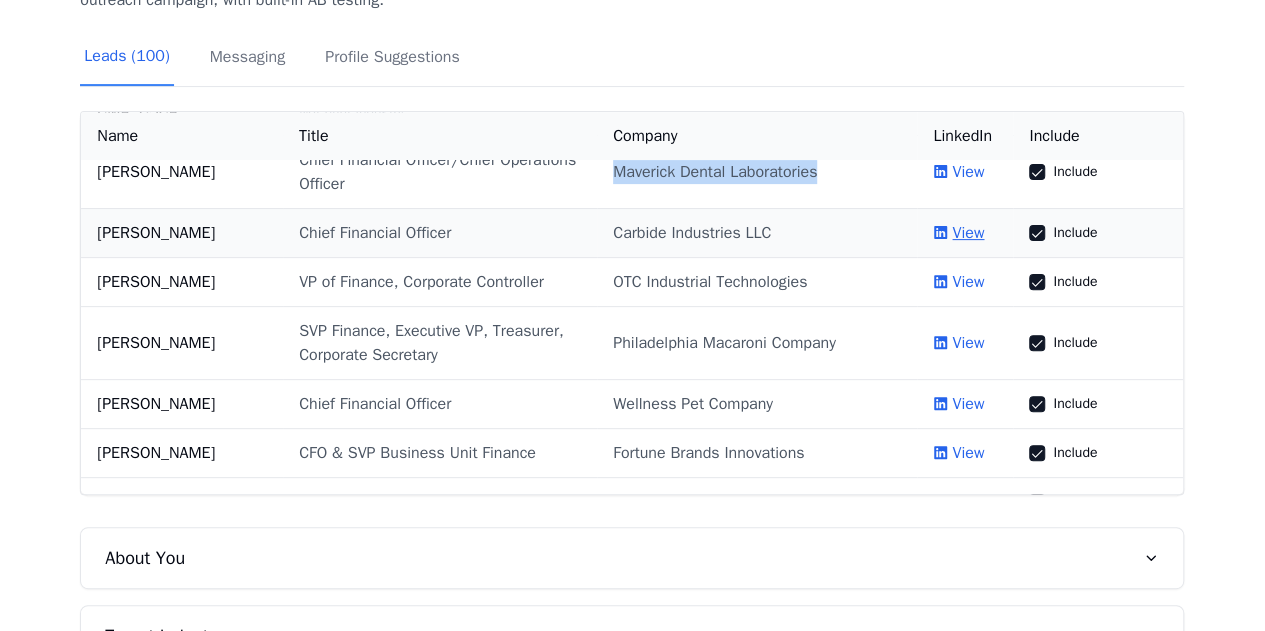 click on "View" at bounding box center [968, 233] 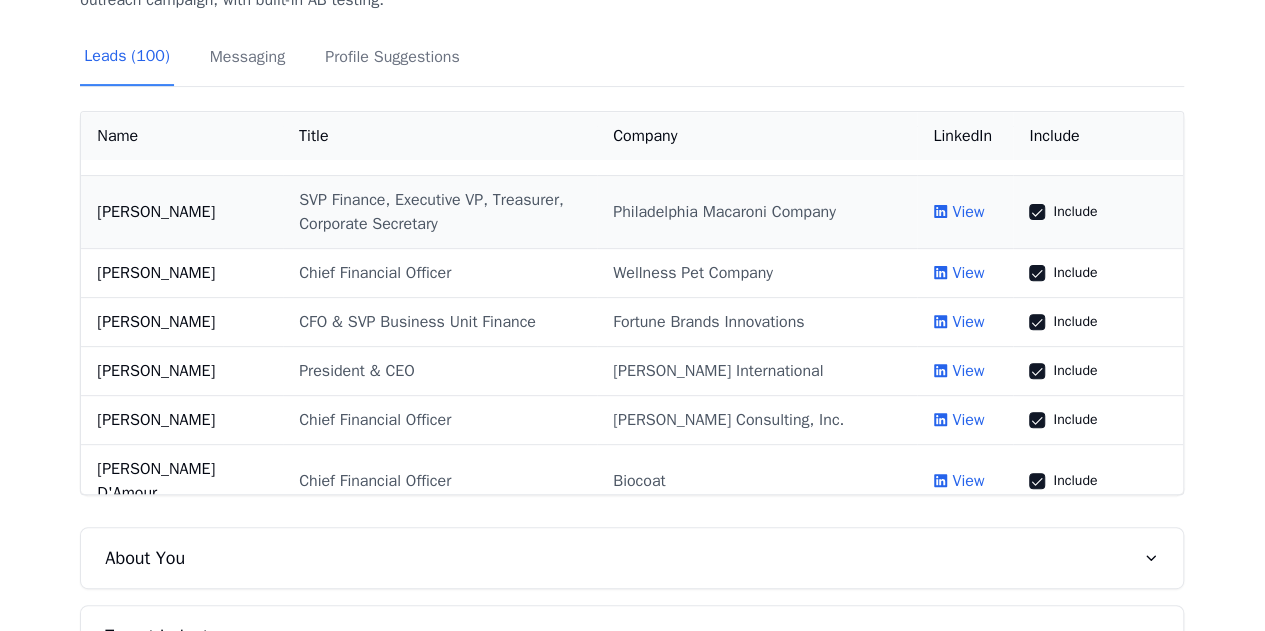 scroll, scrollTop: 1200, scrollLeft: 0, axis: vertical 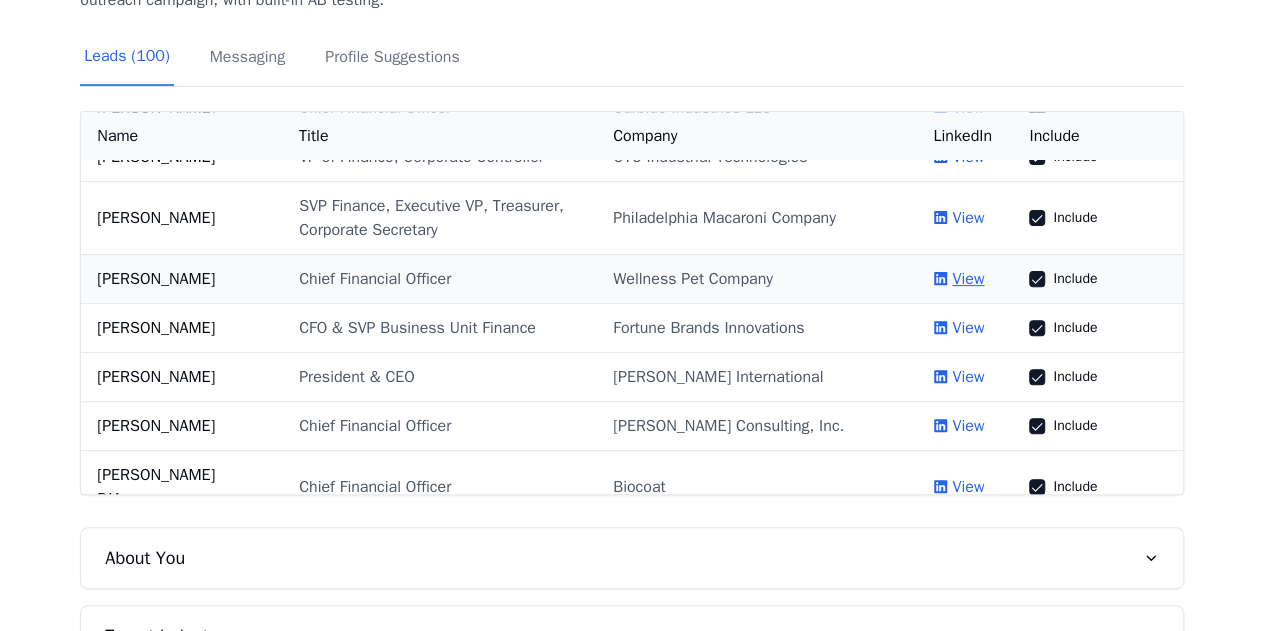 click on "View" at bounding box center [968, 279] 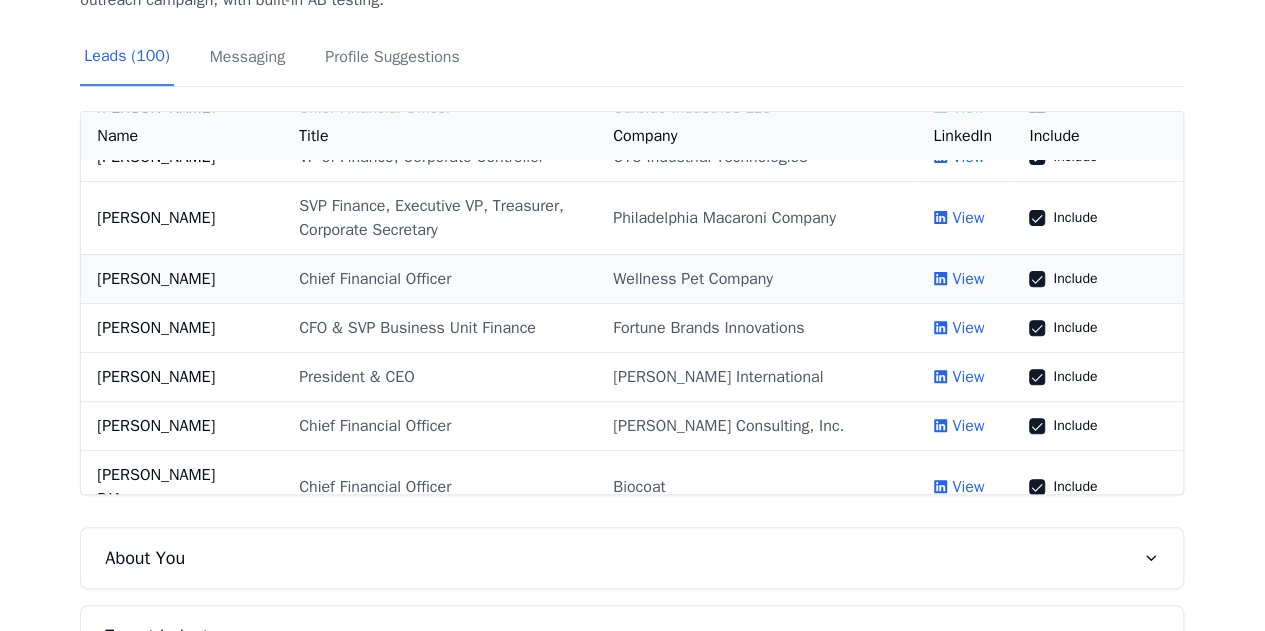 click on "Include" at bounding box center (1037, 279) 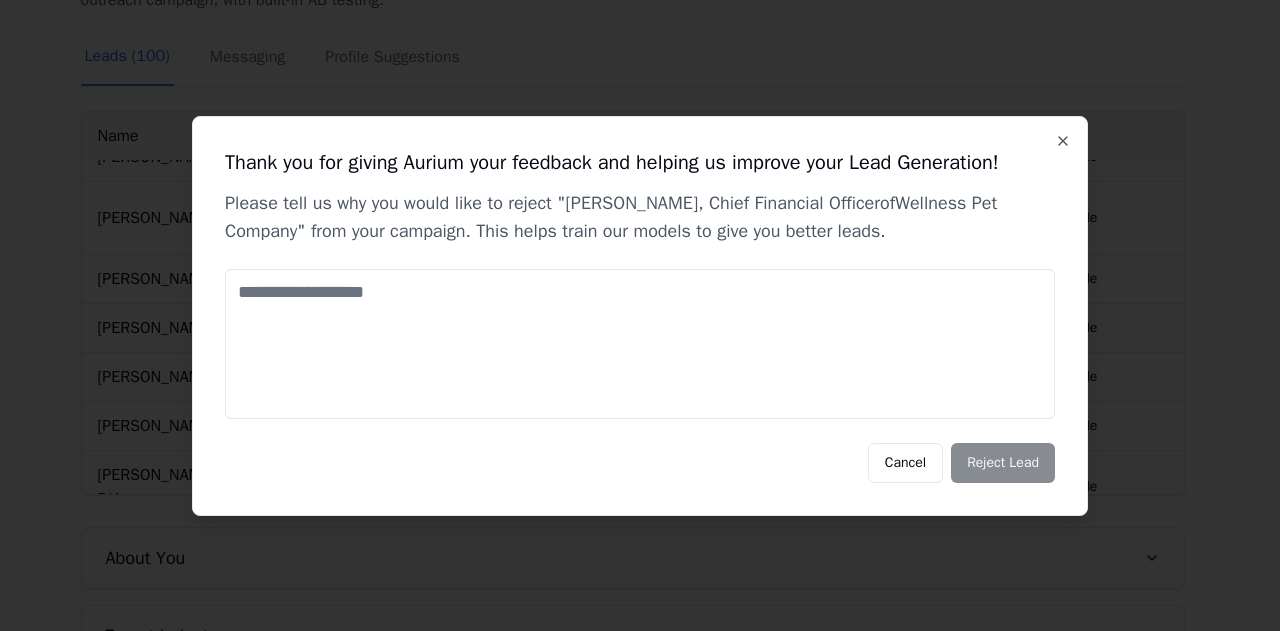 click at bounding box center (640, 344) 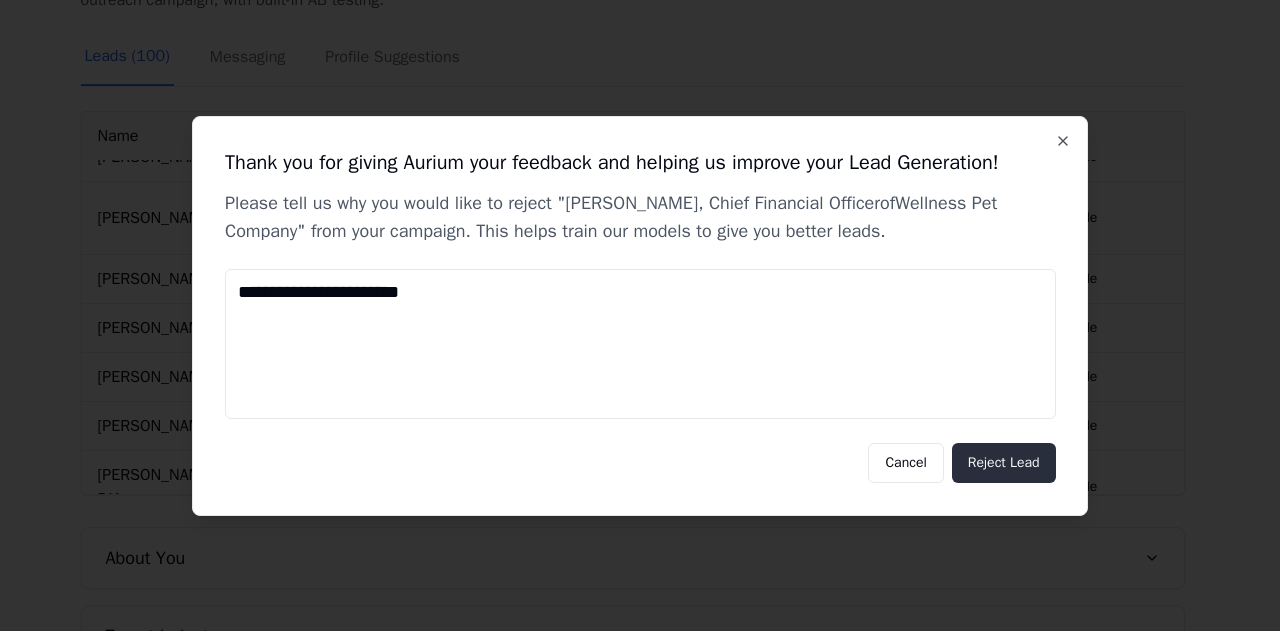 type on "**********" 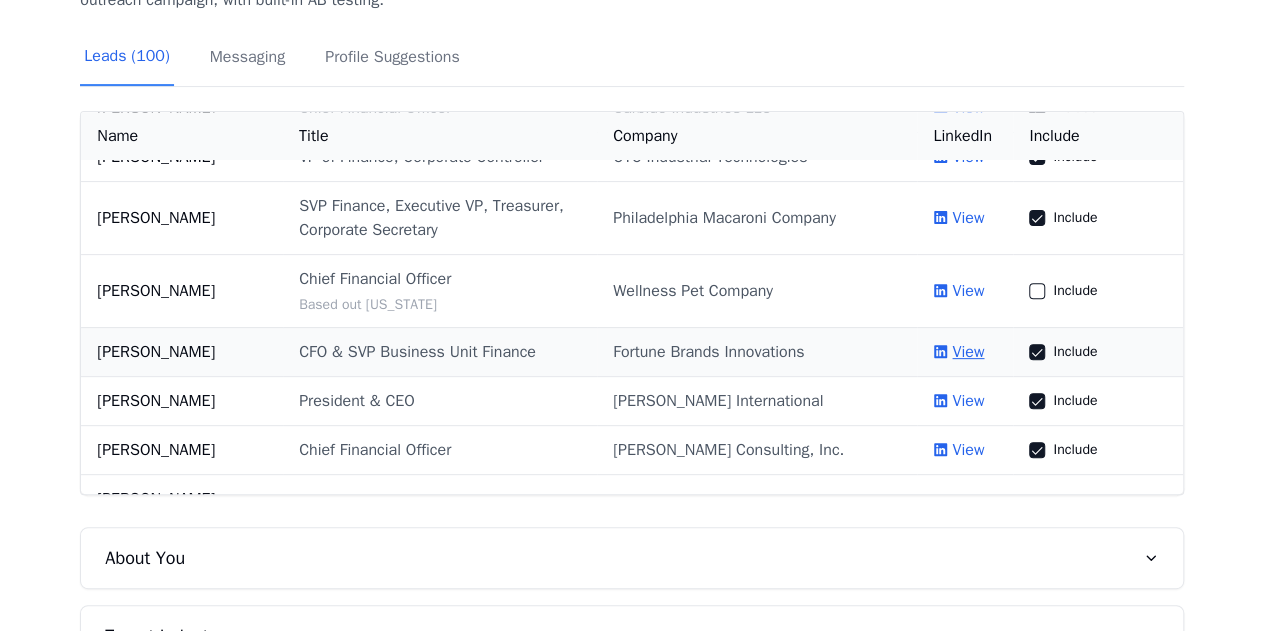 click on "View" at bounding box center [968, 352] 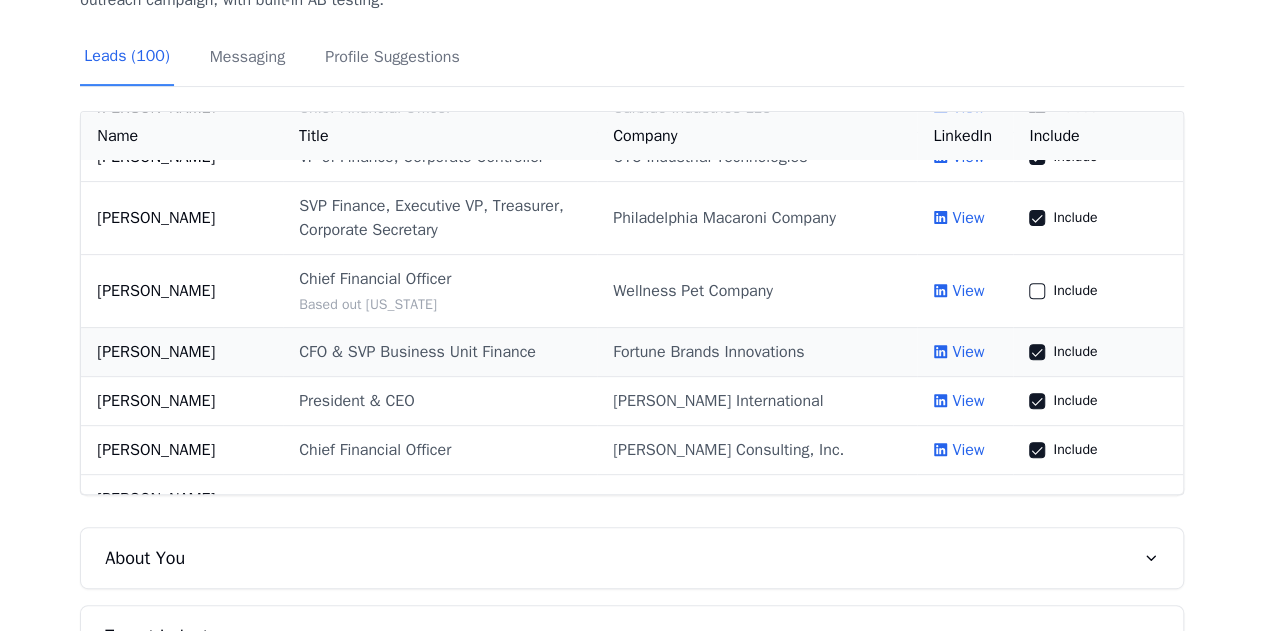 click on "Include" at bounding box center [1037, 352] 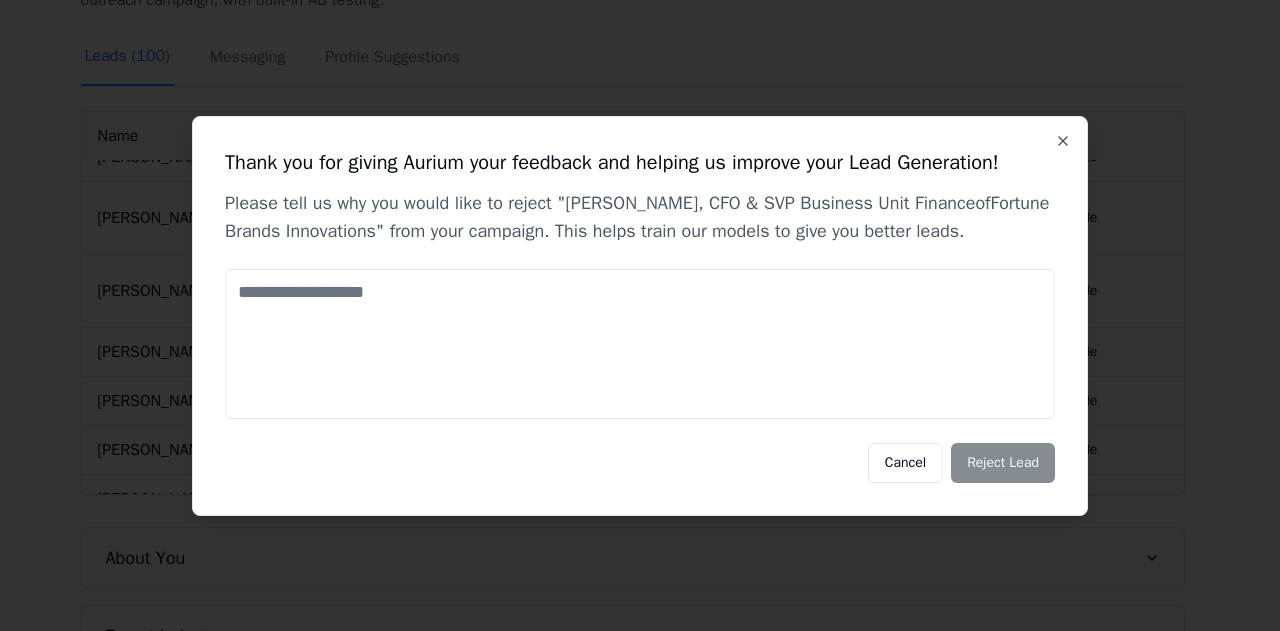 click at bounding box center [640, 344] 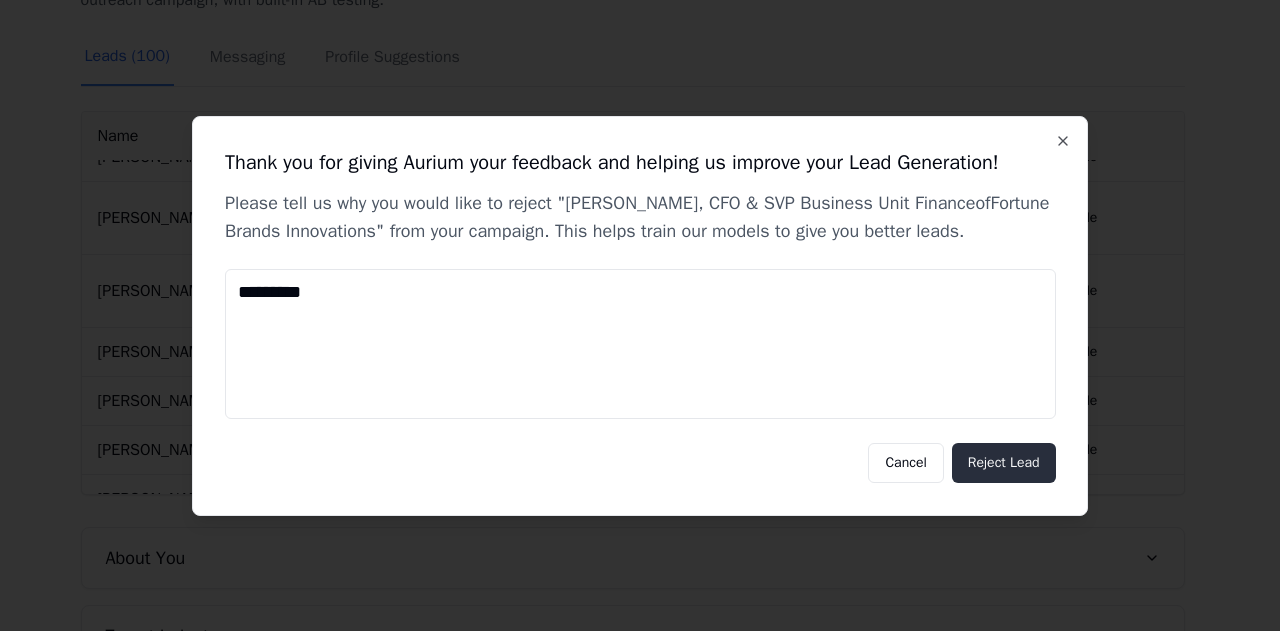 type on "*********" 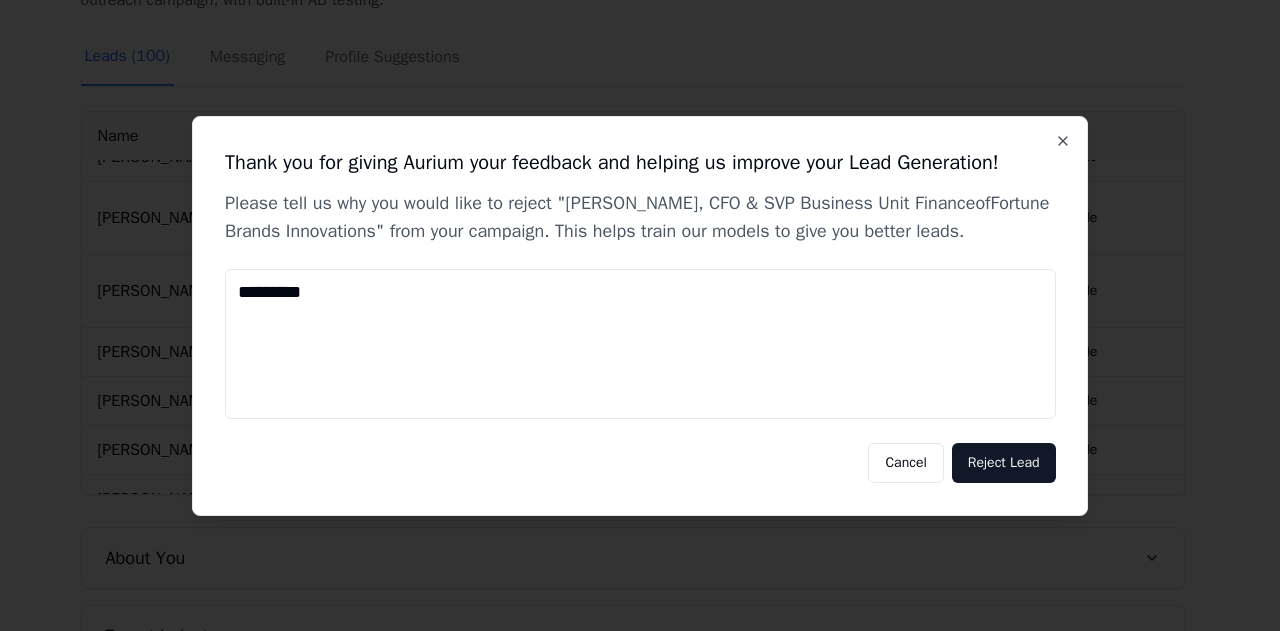 click on "Reject Lead" at bounding box center [1004, 463] 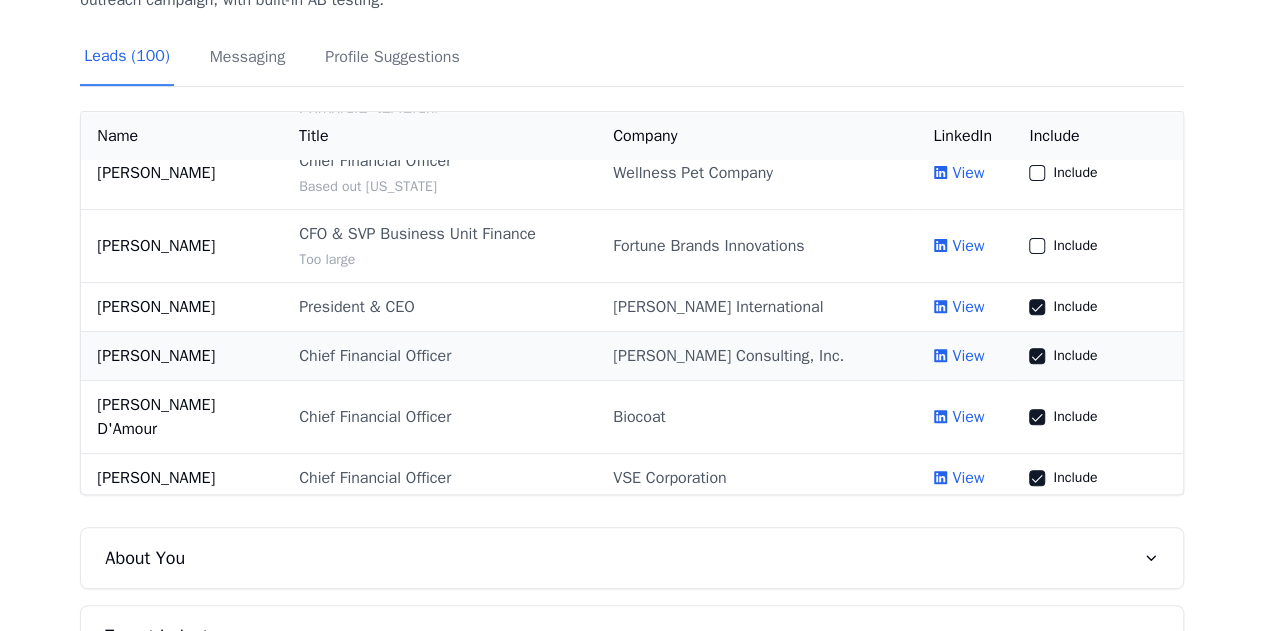 scroll, scrollTop: 1325, scrollLeft: 0, axis: vertical 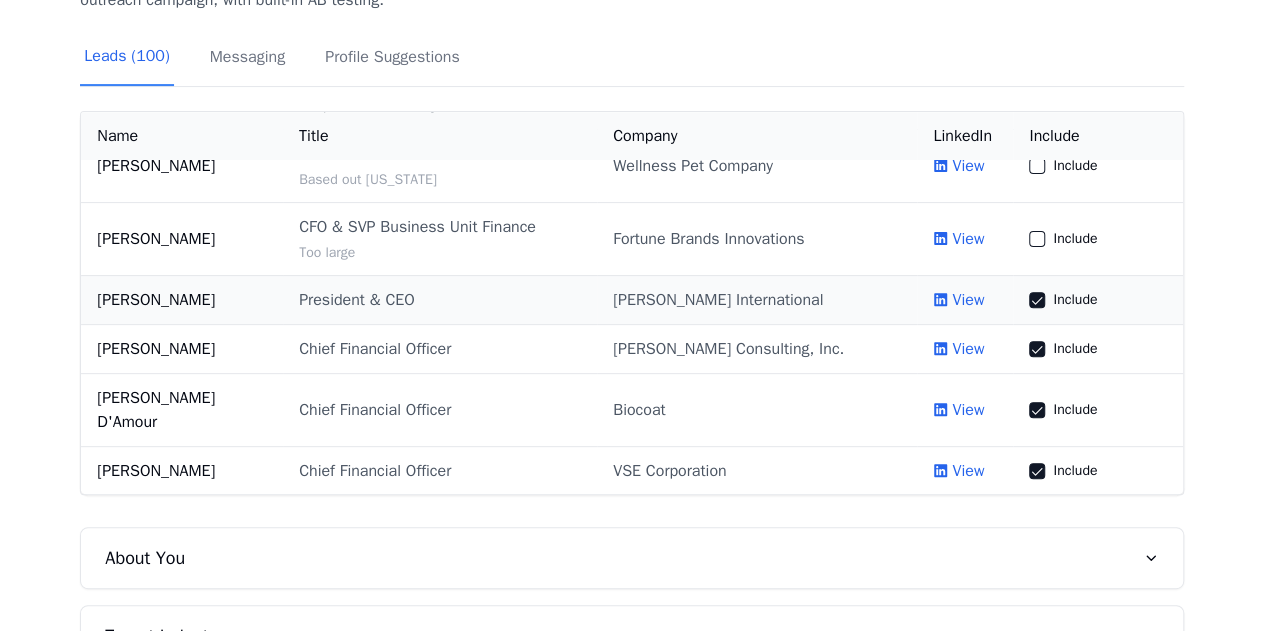 click on "Include" at bounding box center [1037, 300] 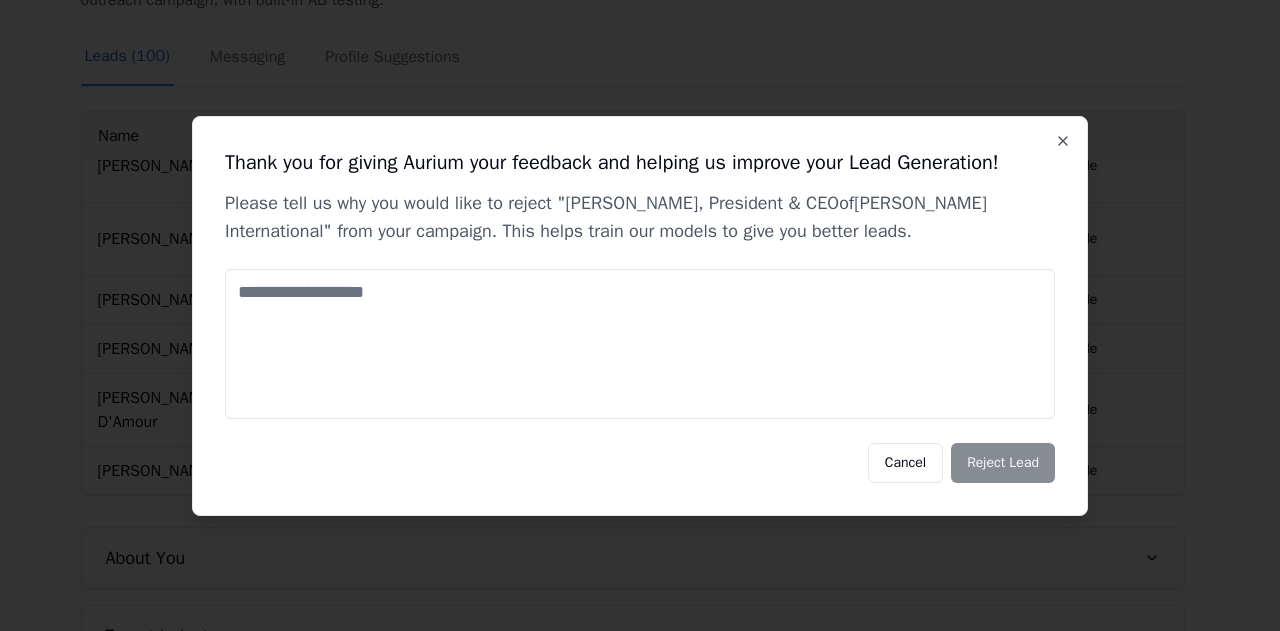 click at bounding box center (640, 344) 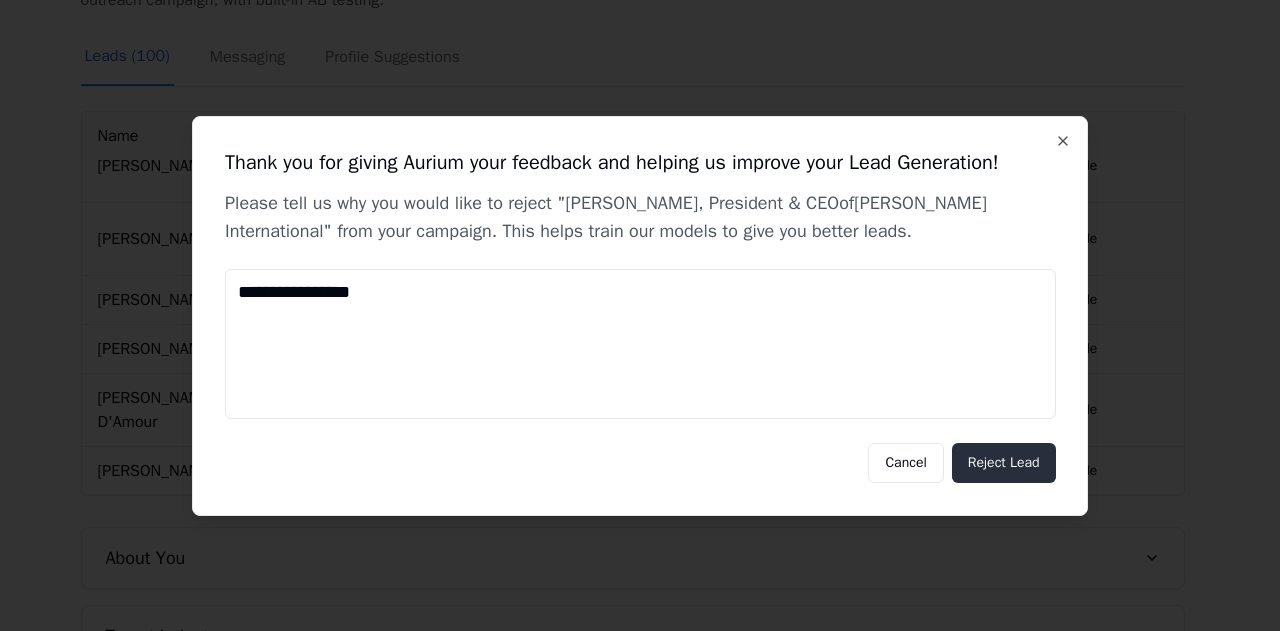 type on "**********" 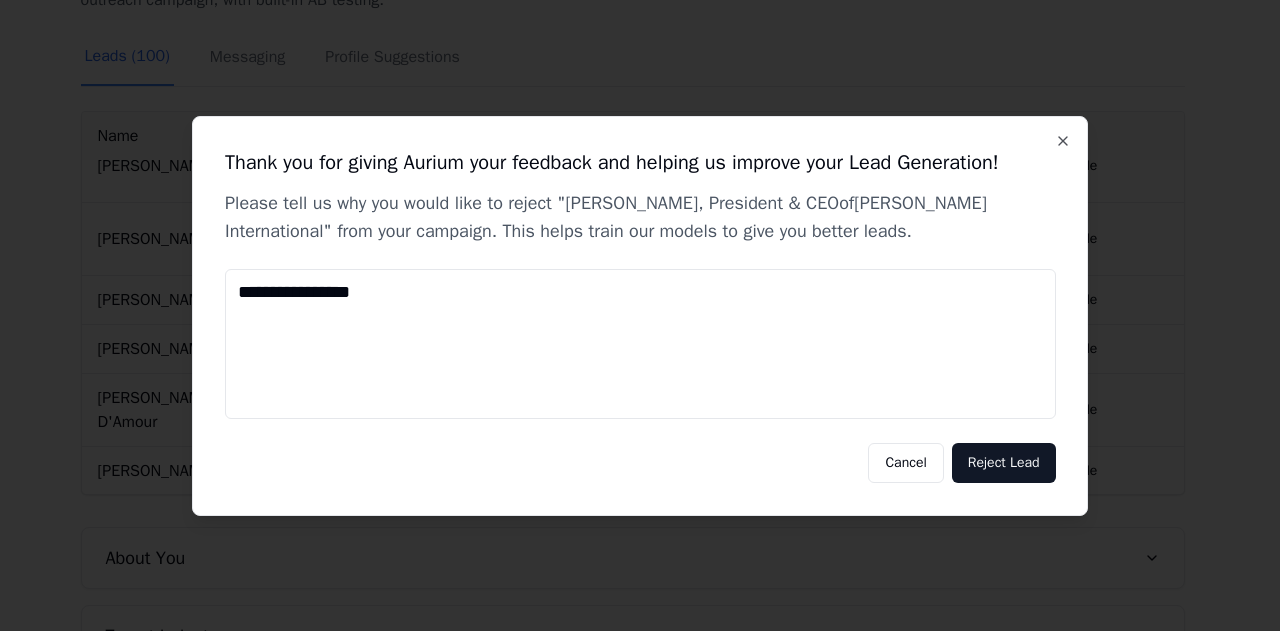click on "Reject Lead" at bounding box center [1004, 463] 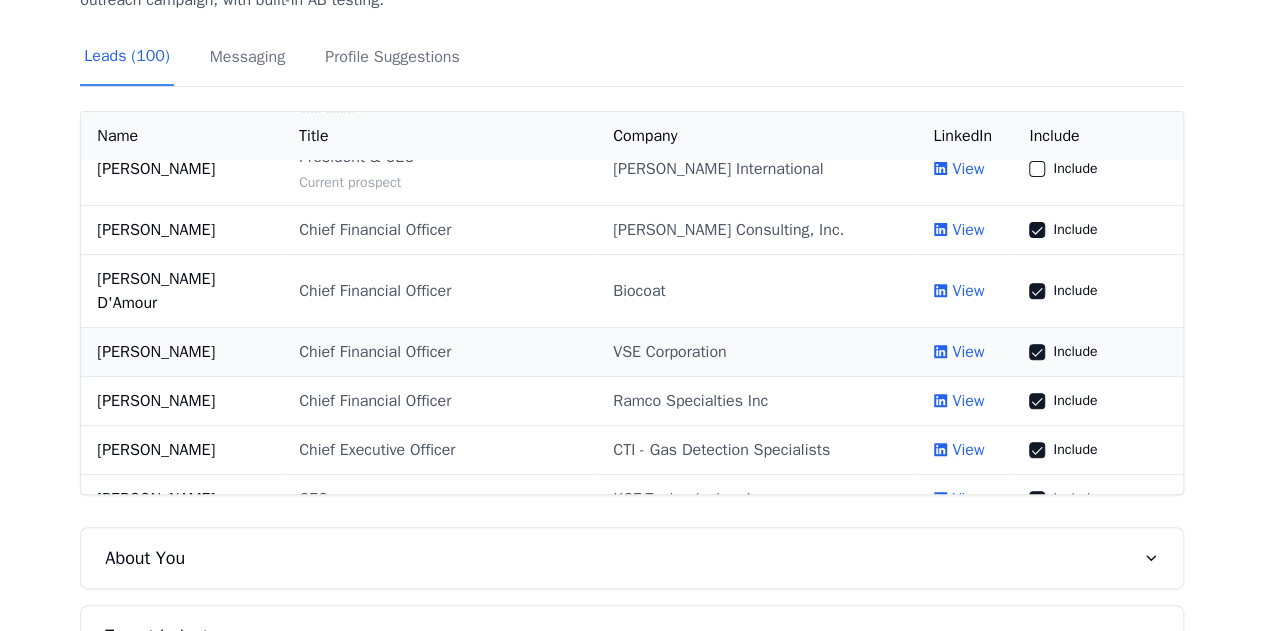 scroll, scrollTop: 1450, scrollLeft: 0, axis: vertical 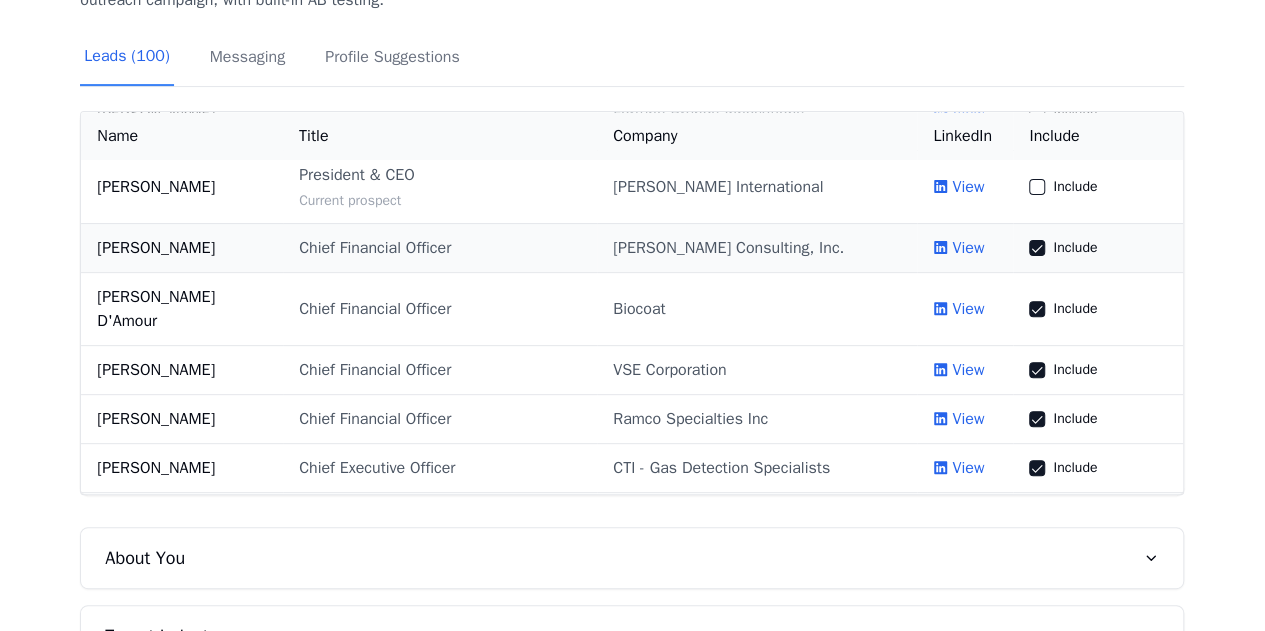 click on "Include" at bounding box center [1037, 248] 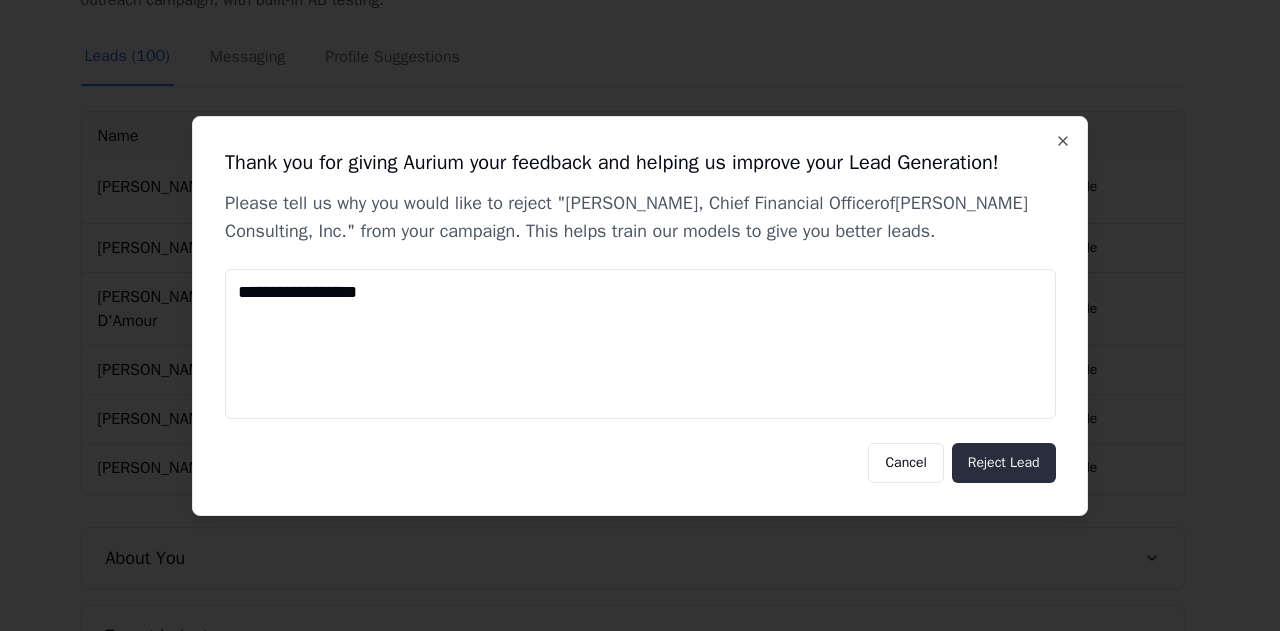 type on "**********" 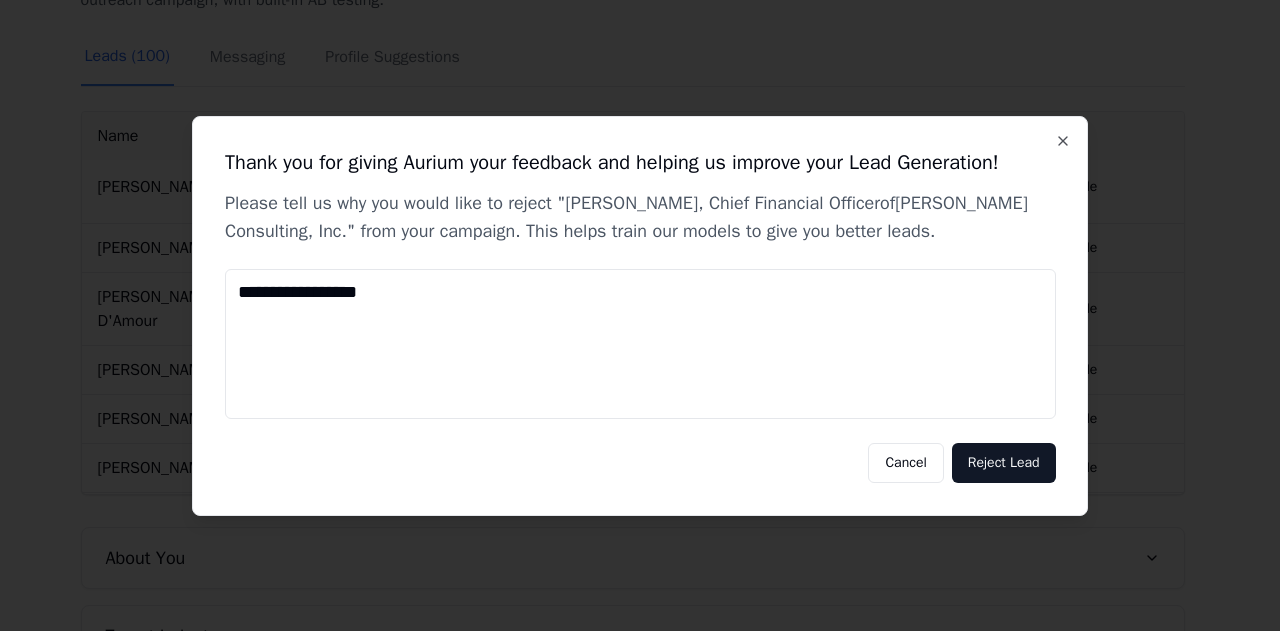 type 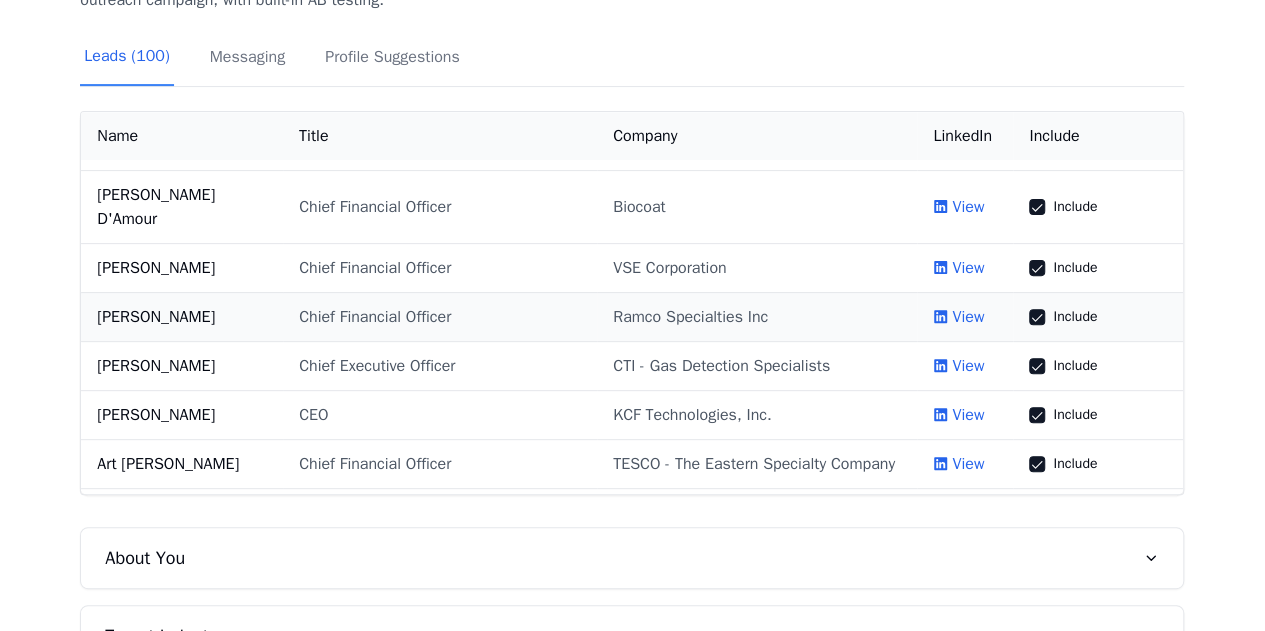 scroll, scrollTop: 1550, scrollLeft: 0, axis: vertical 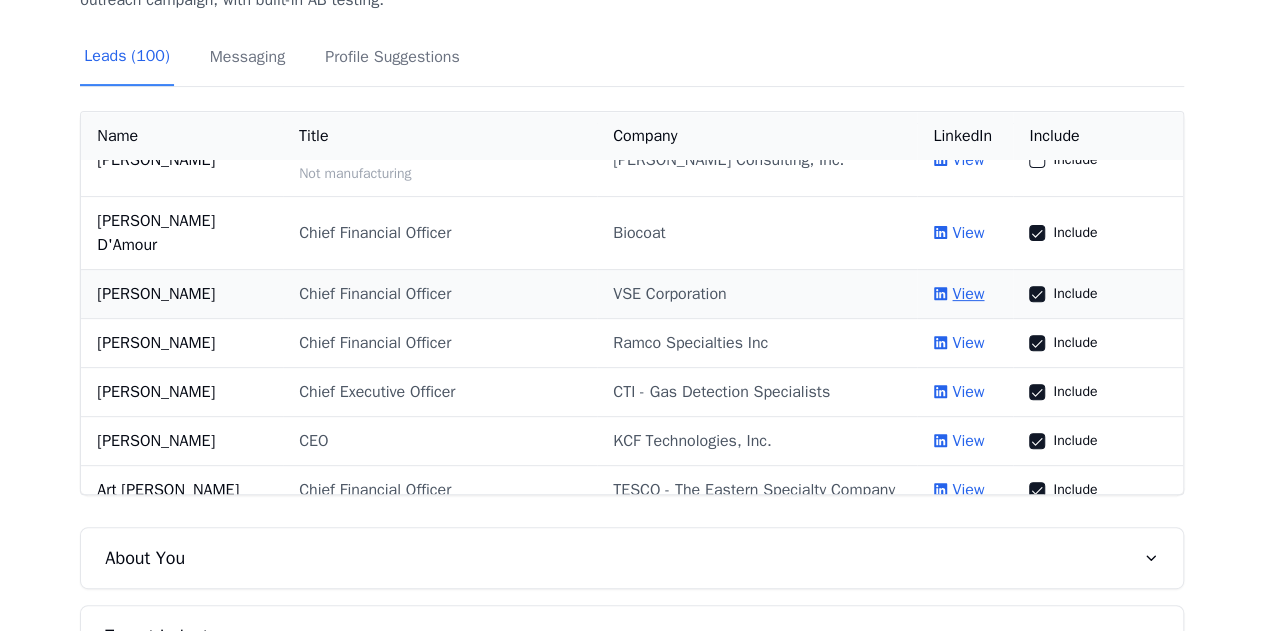 click on "View" at bounding box center (968, 294) 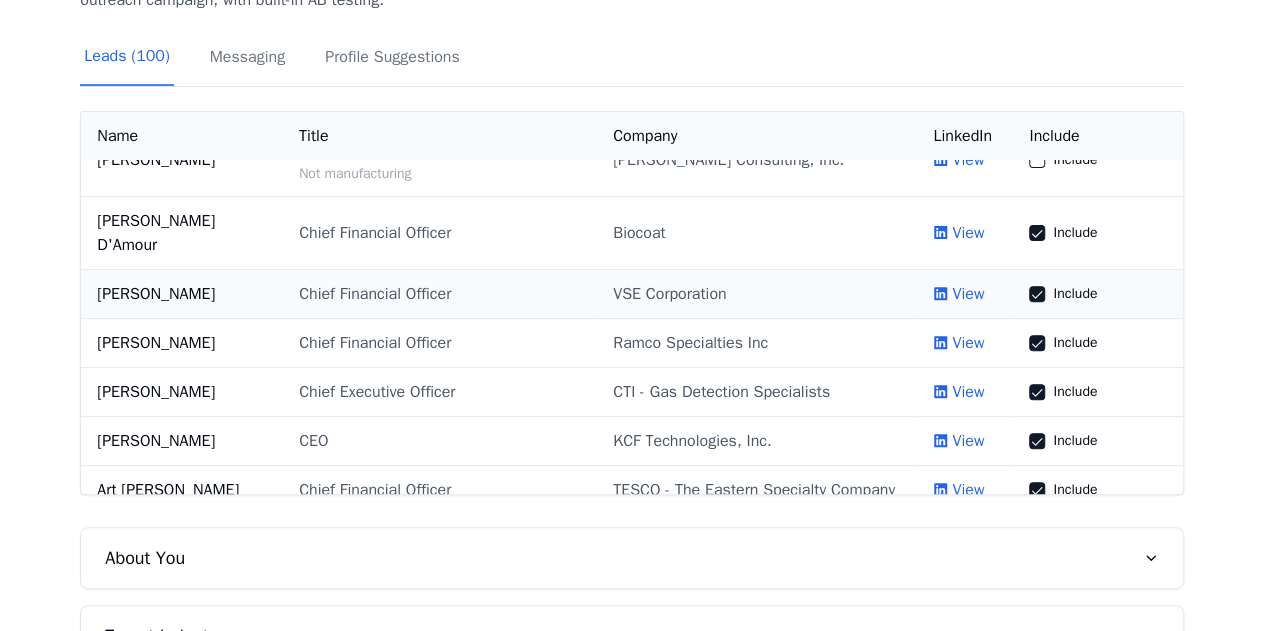 click on "Include" at bounding box center [1037, 294] 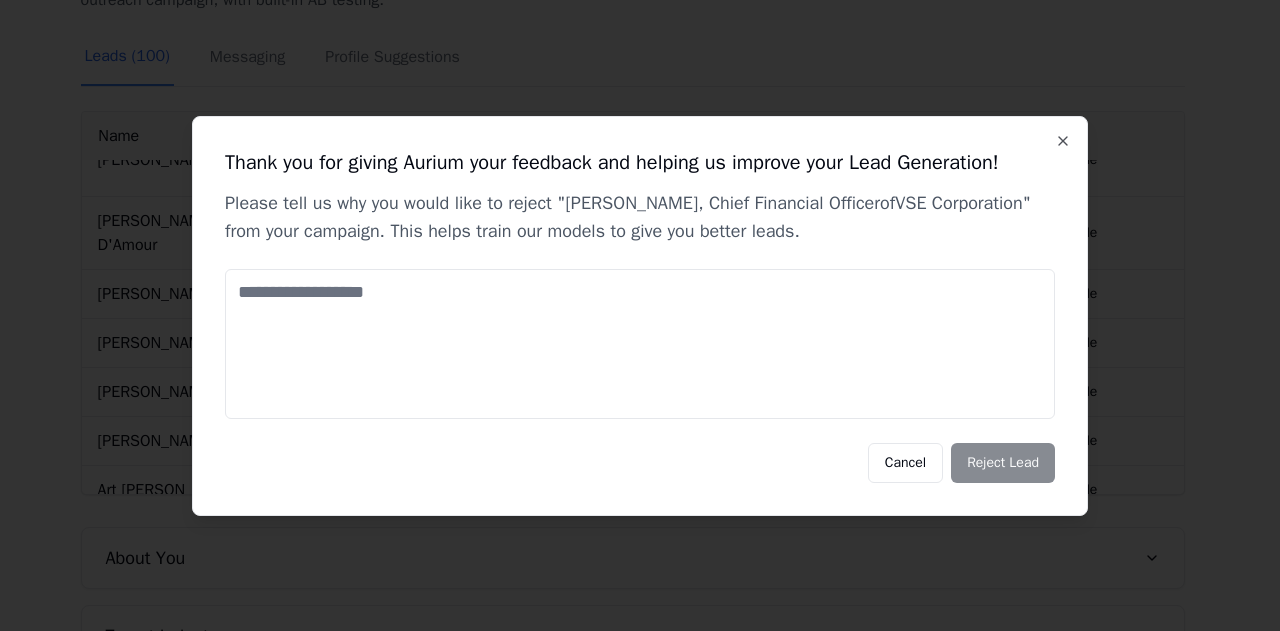 click at bounding box center [640, 344] 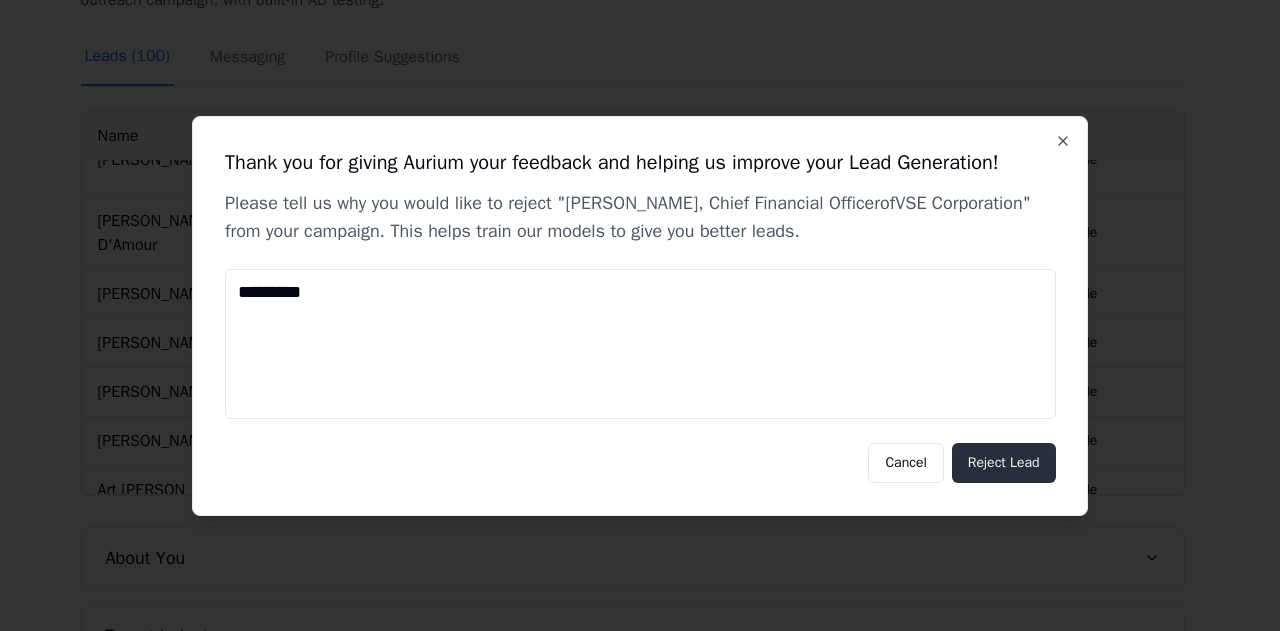 type on "*********" 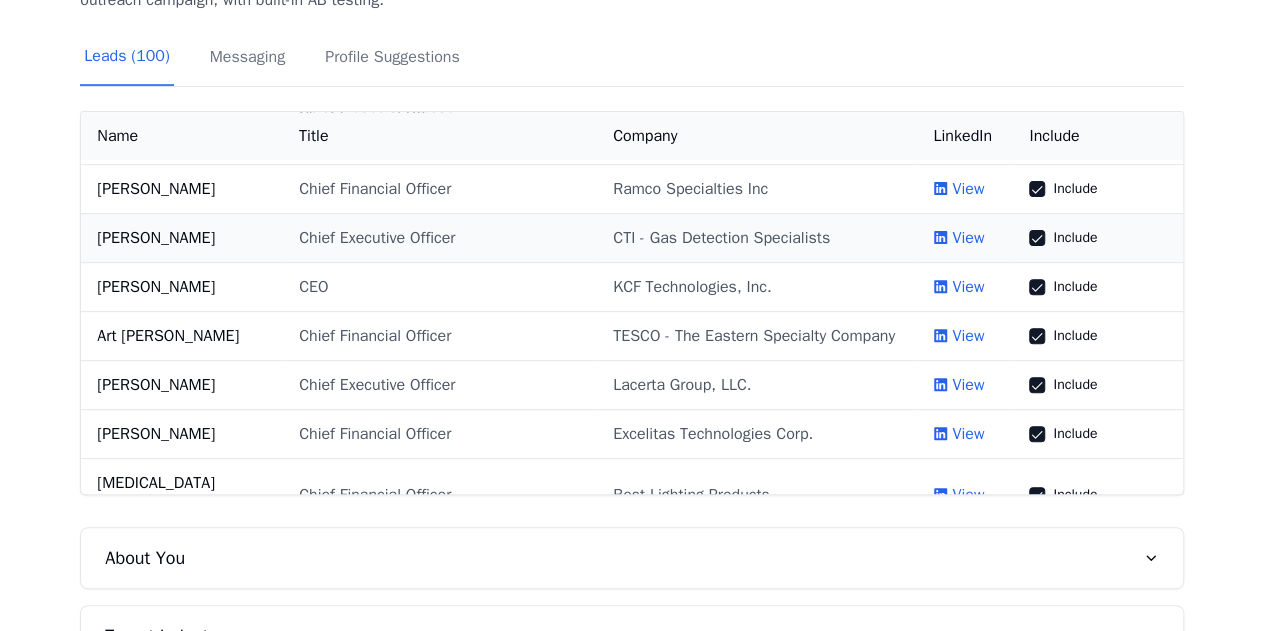 scroll, scrollTop: 1725, scrollLeft: 0, axis: vertical 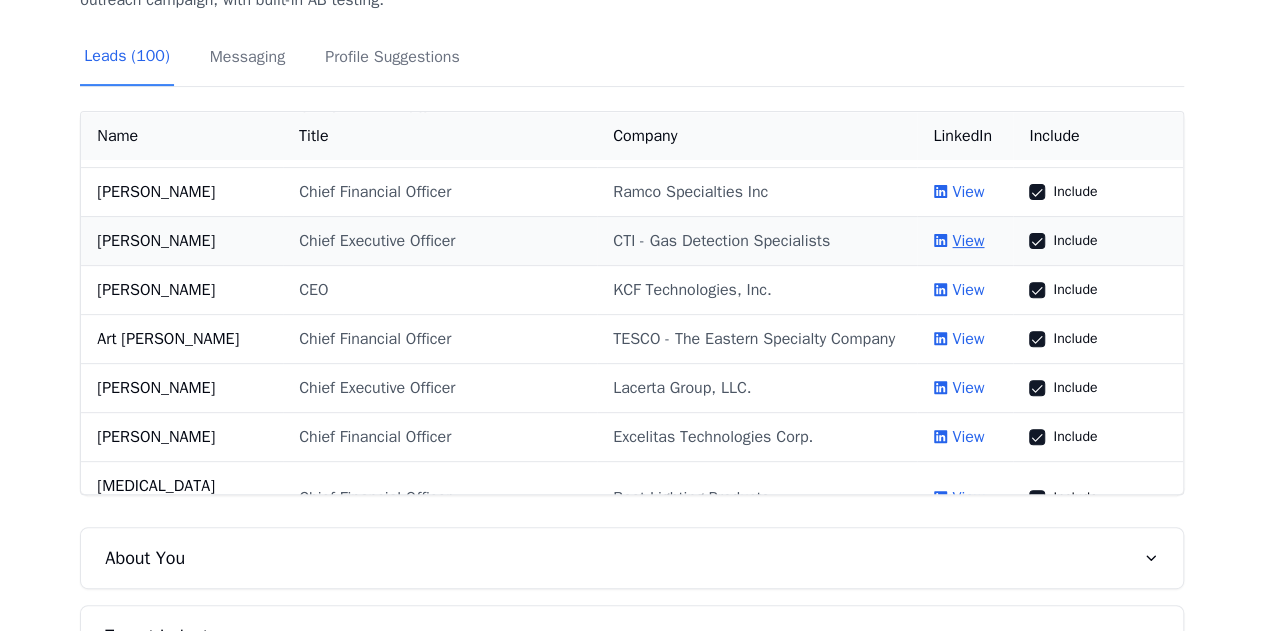 click on "View" at bounding box center [968, 241] 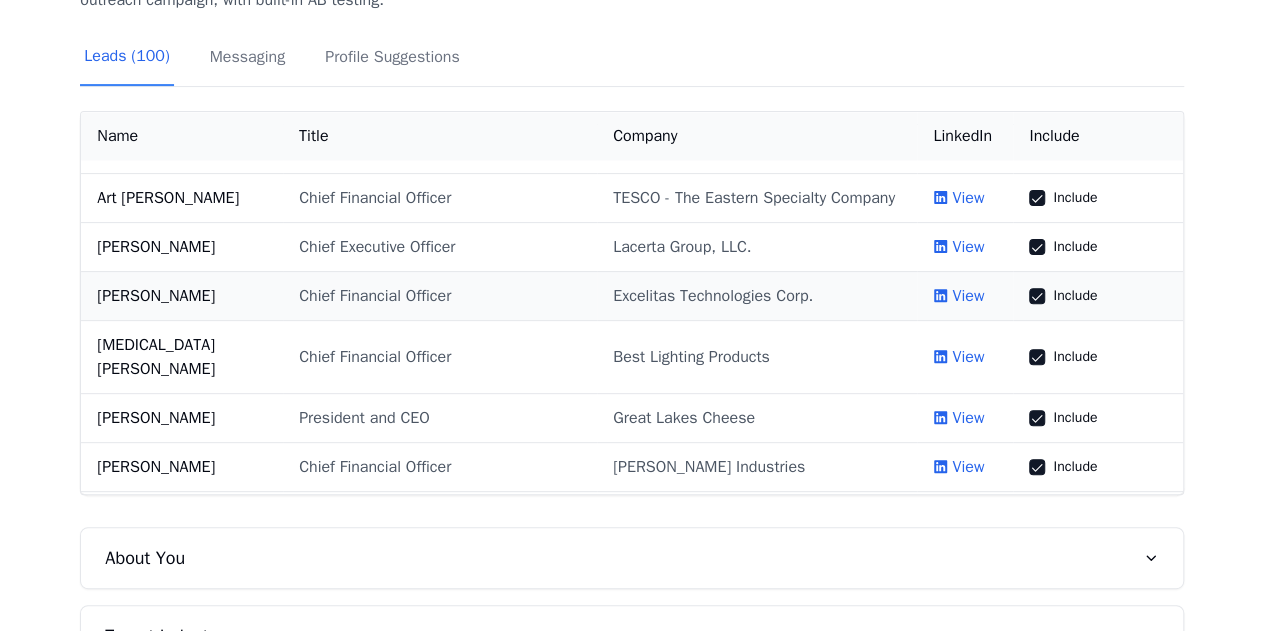 scroll, scrollTop: 1875, scrollLeft: 0, axis: vertical 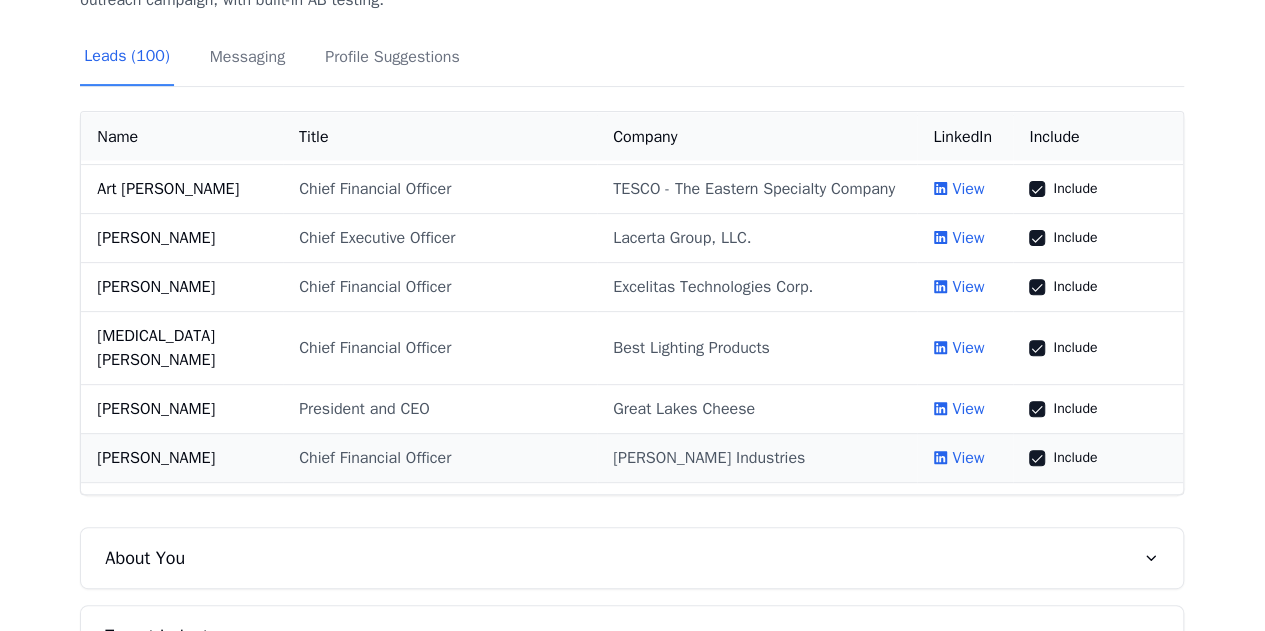 click on "Include" at bounding box center [1037, 458] 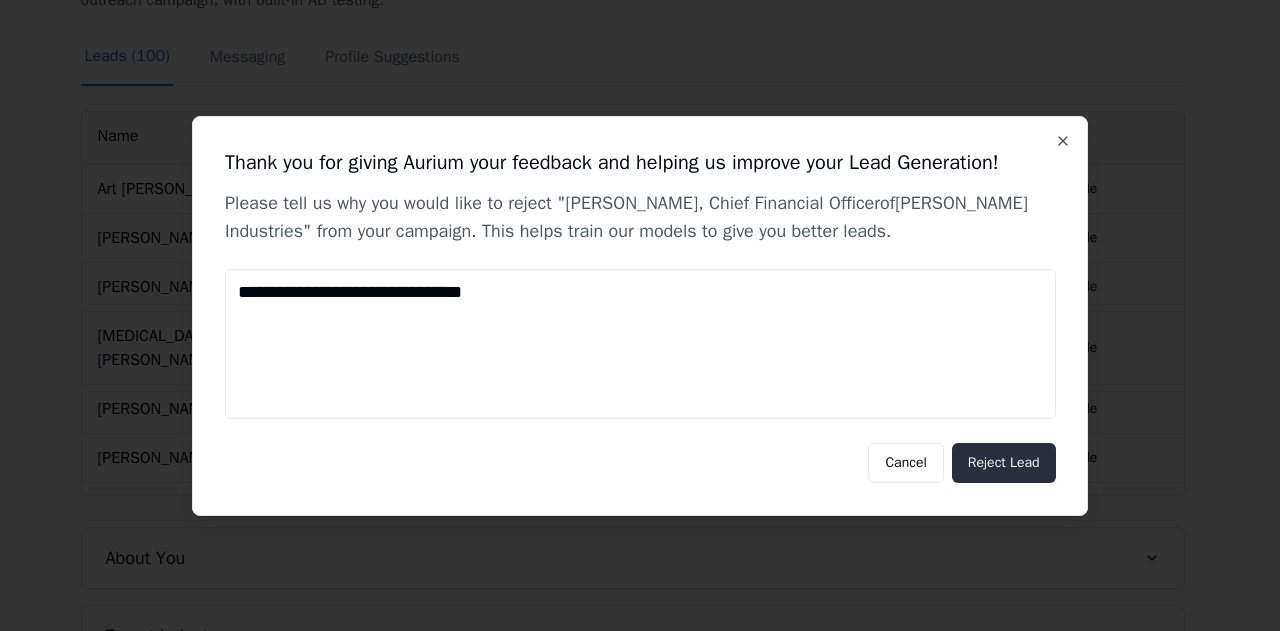 type on "**********" 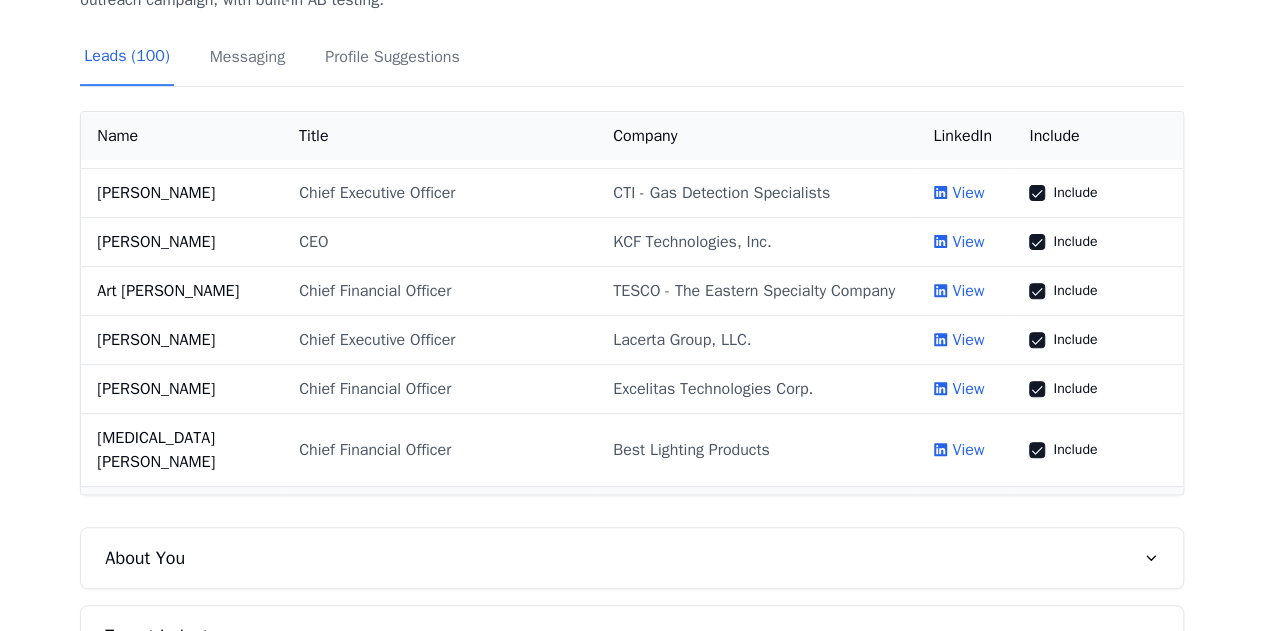 scroll, scrollTop: 1750, scrollLeft: 0, axis: vertical 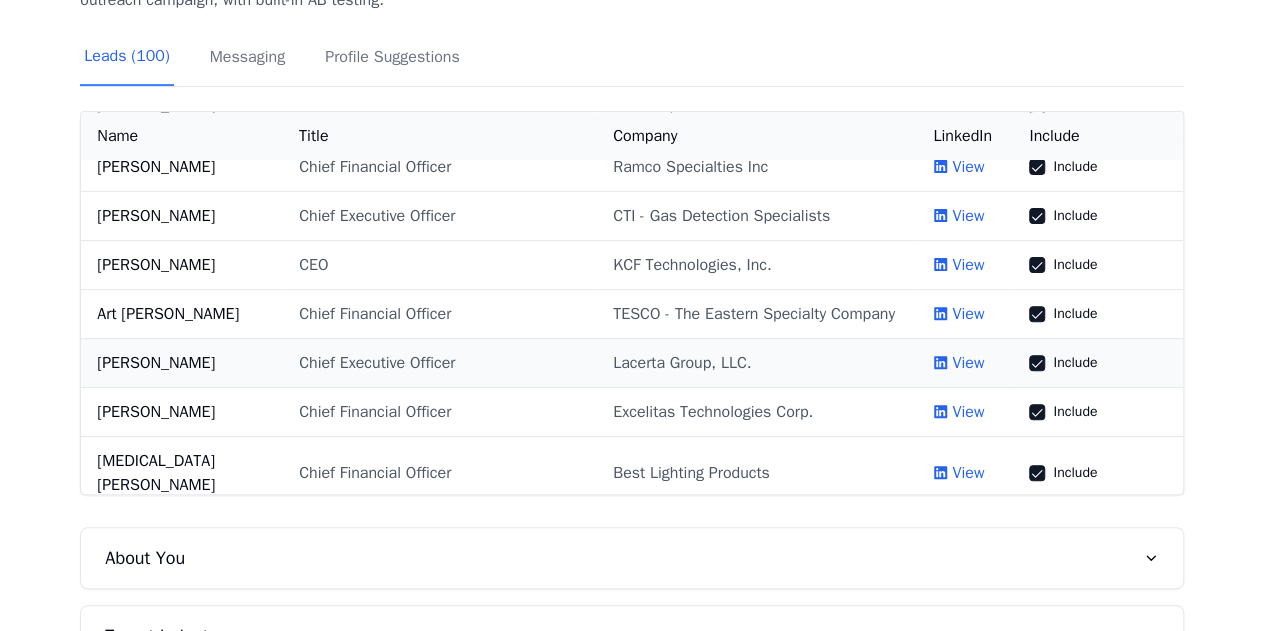 click on "Include" at bounding box center (1037, 363) 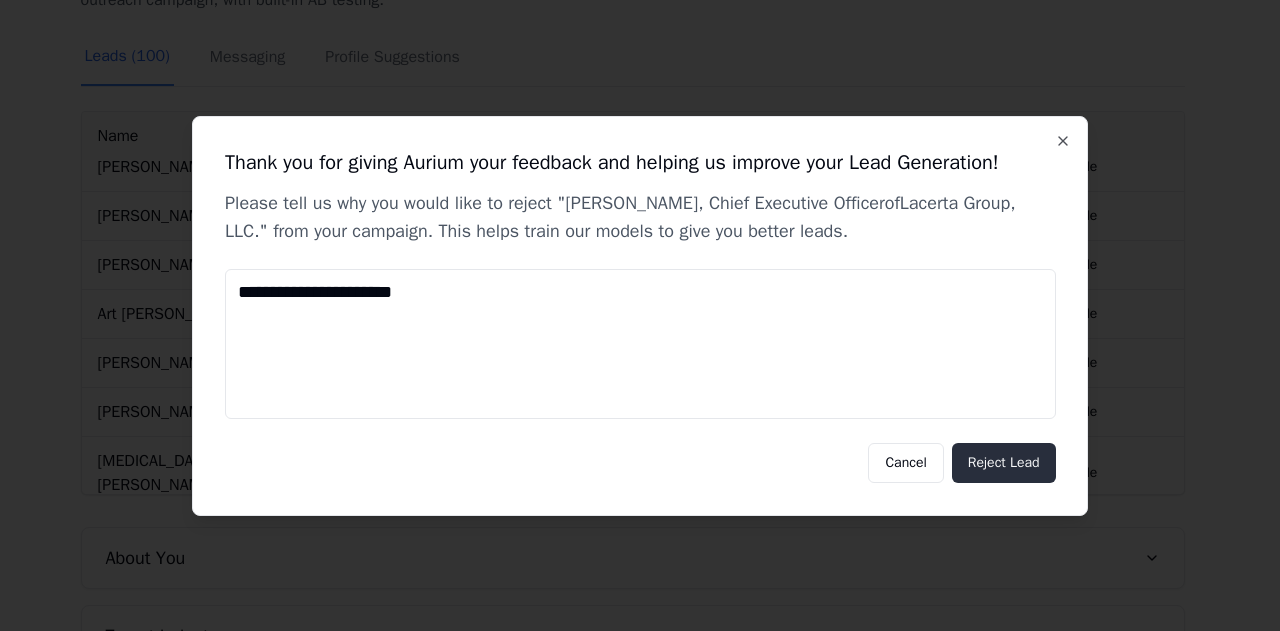 type on "**********" 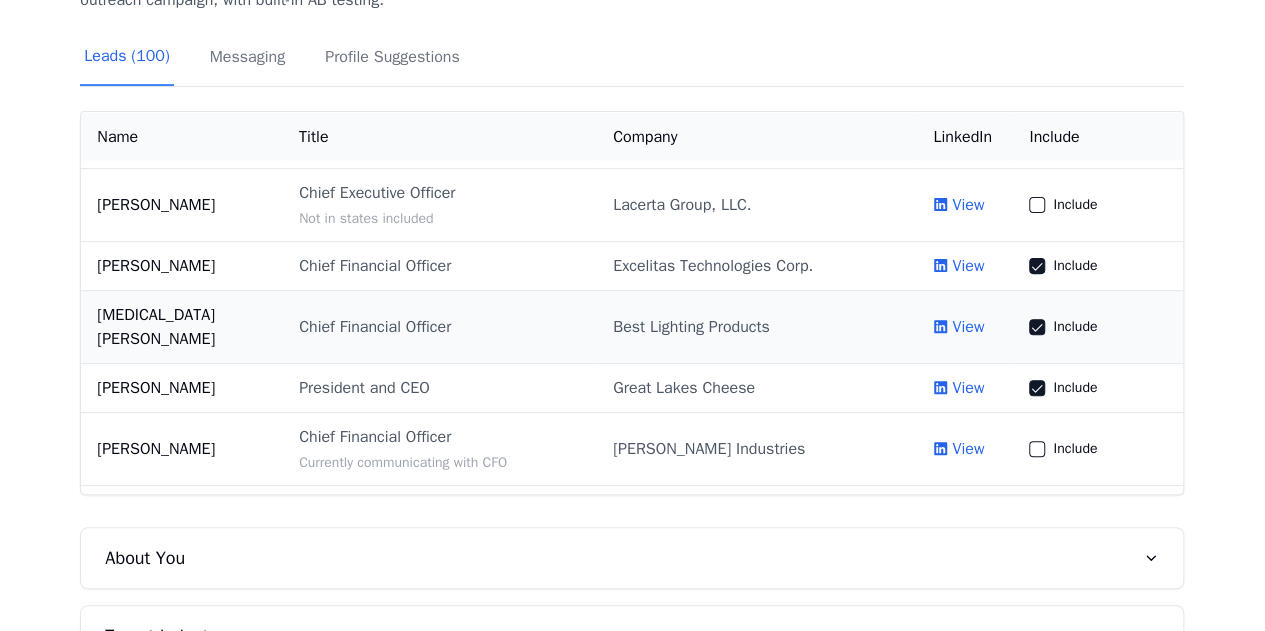 scroll, scrollTop: 1925, scrollLeft: 0, axis: vertical 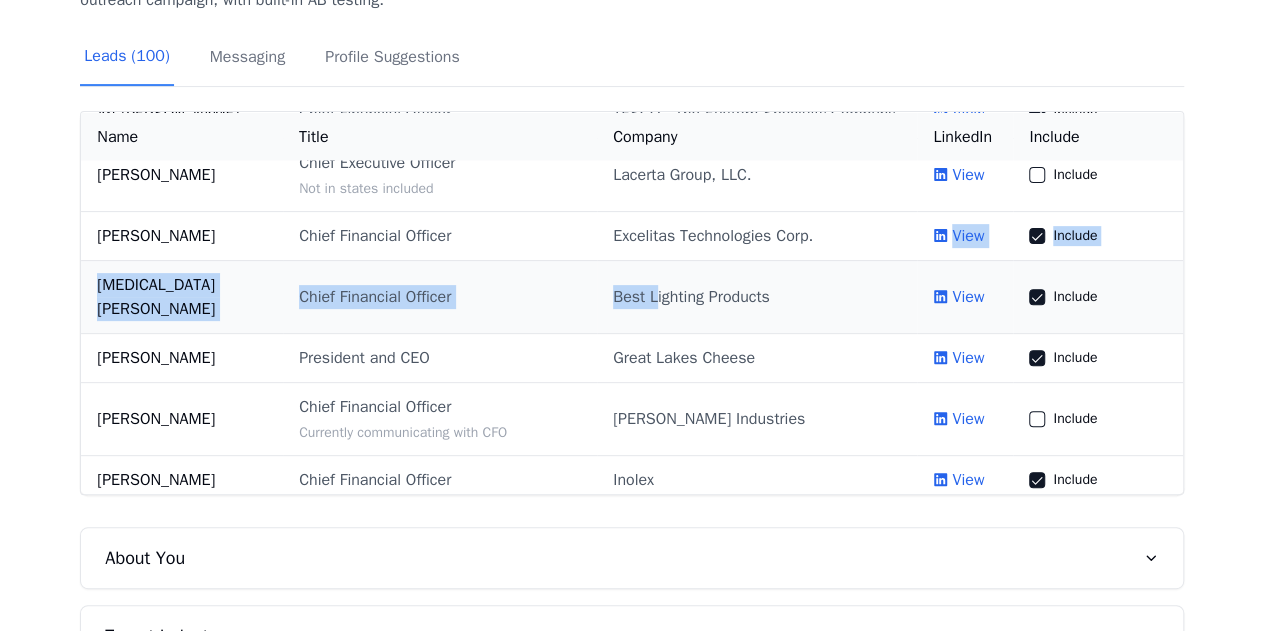 drag, startPoint x: 822, startPoint y: 225, endPoint x: 661, endPoint y: 231, distance: 161.11176 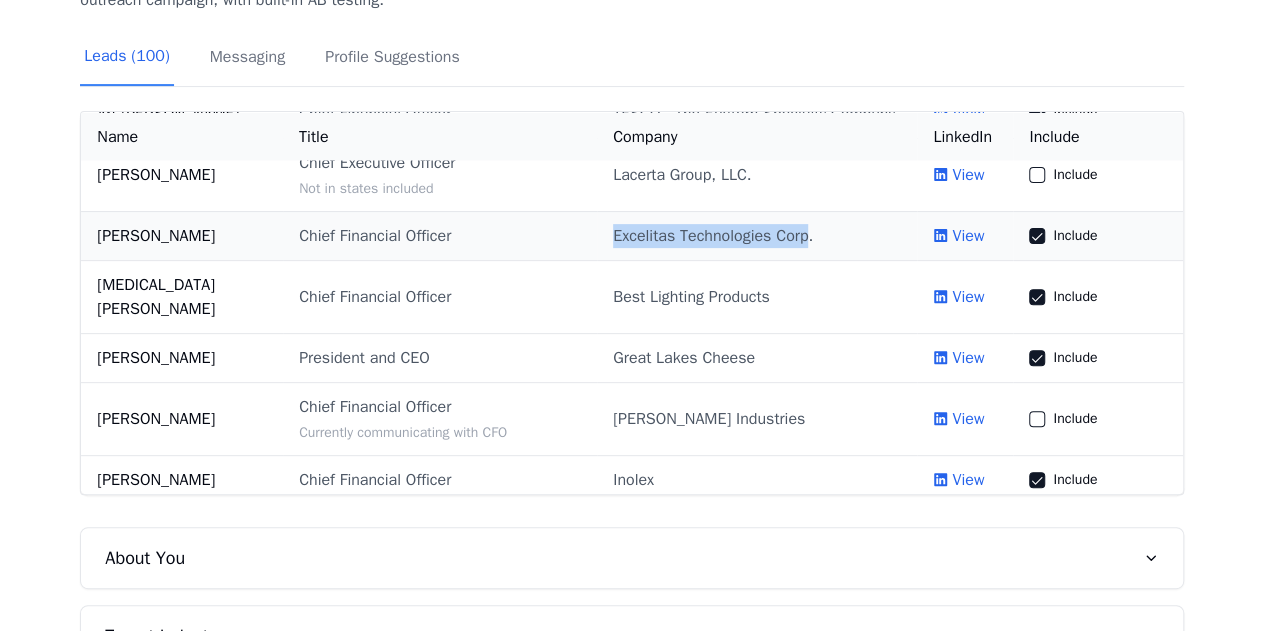 drag, startPoint x: 810, startPoint y: 202, endPoint x: 618, endPoint y: 209, distance: 192.12756 